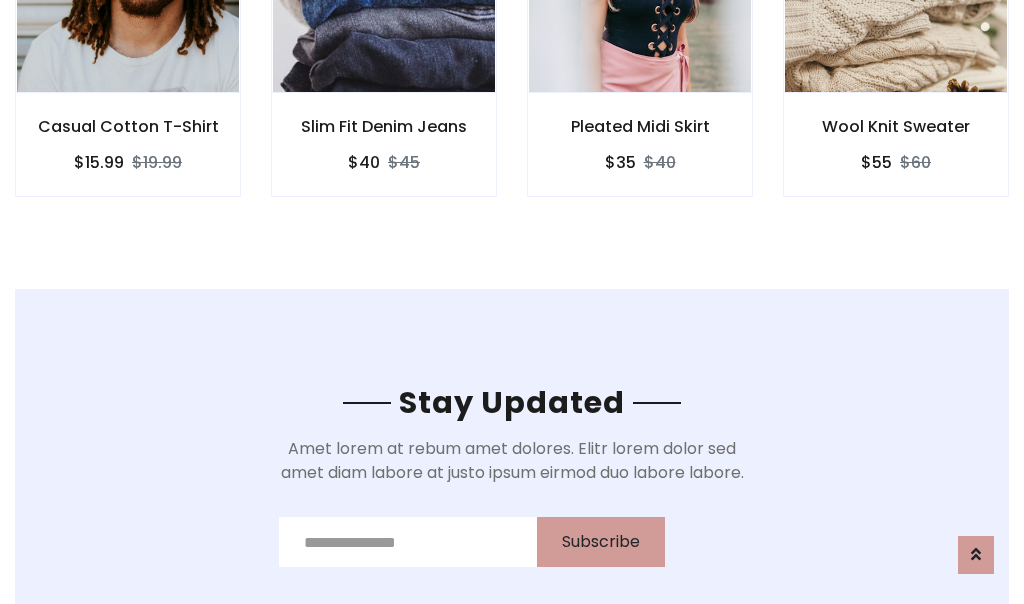 scroll, scrollTop: 3012, scrollLeft: 0, axis: vertical 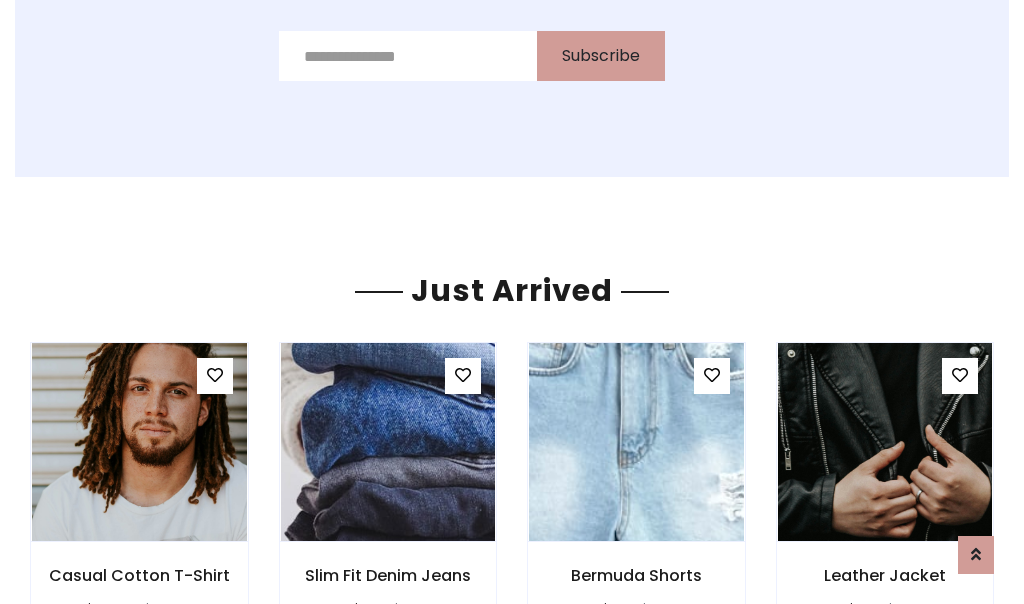 click on "Pleated Midi Skirt
$35
$40" at bounding box center [640, -428] 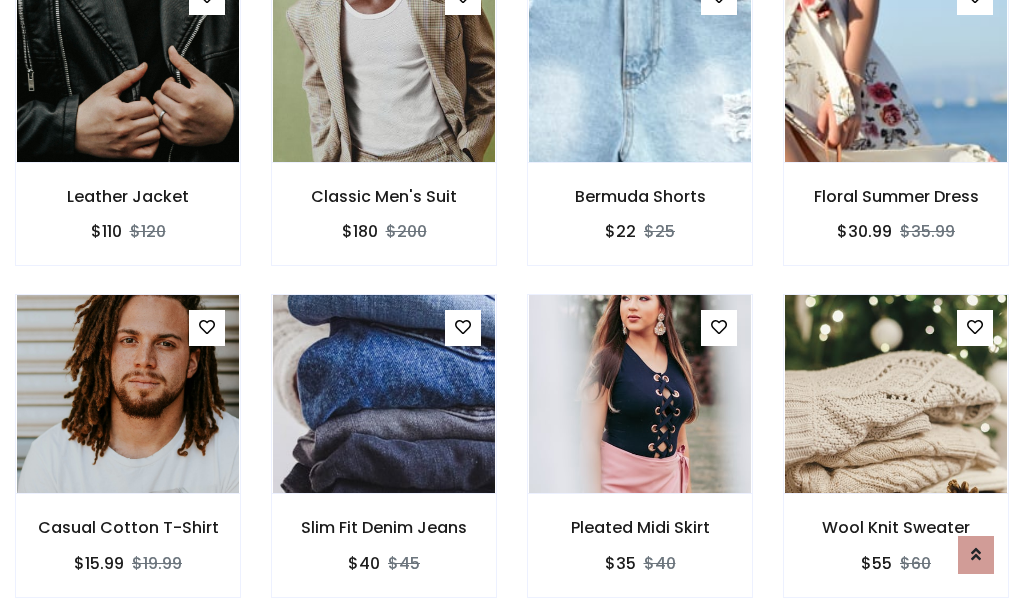 click on "Pleated Midi Skirt
$35
$40" at bounding box center (640, 459) 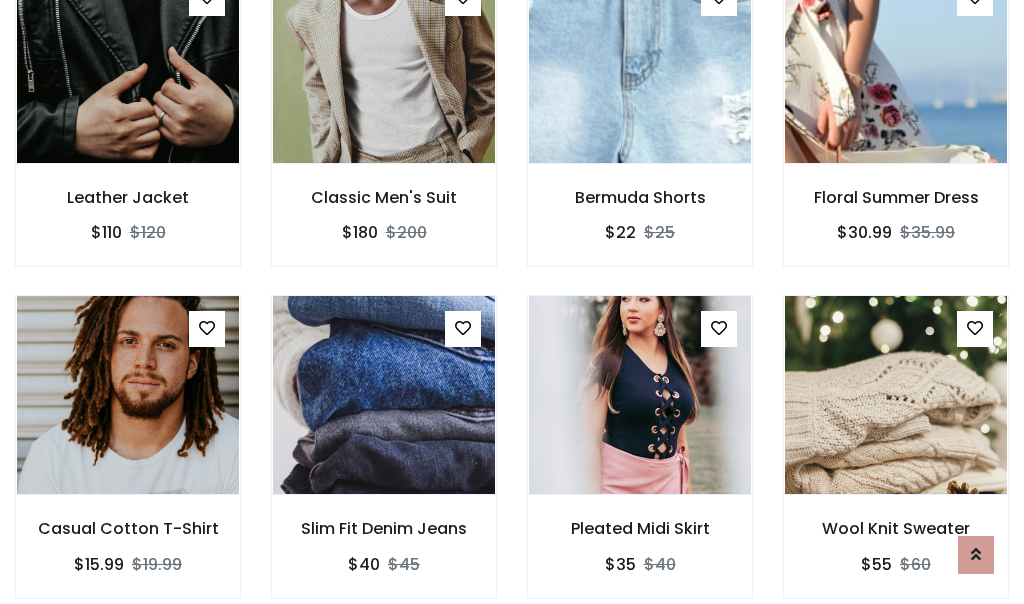 click on "Pleated Midi Skirt
$35
$40" at bounding box center (640, 460) 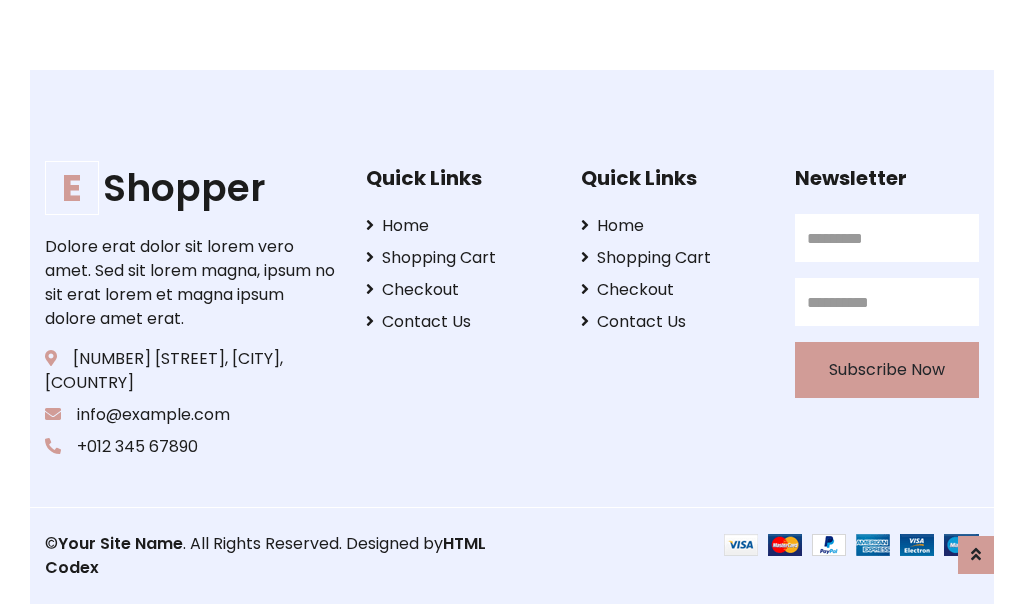 scroll, scrollTop: 3807, scrollLeft: 0, axis: vertical 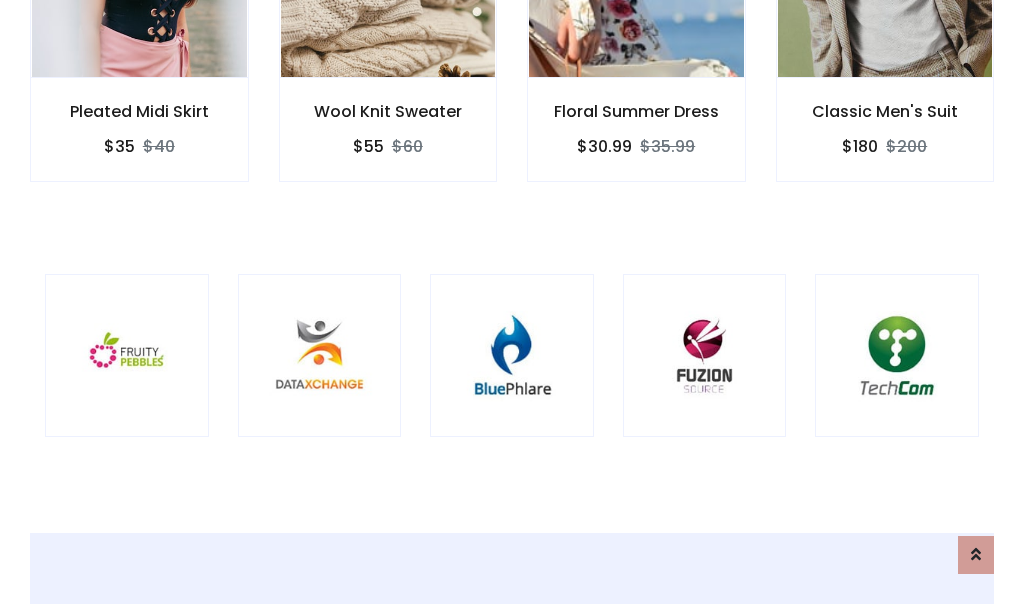 click at bounding box center [512, 356] 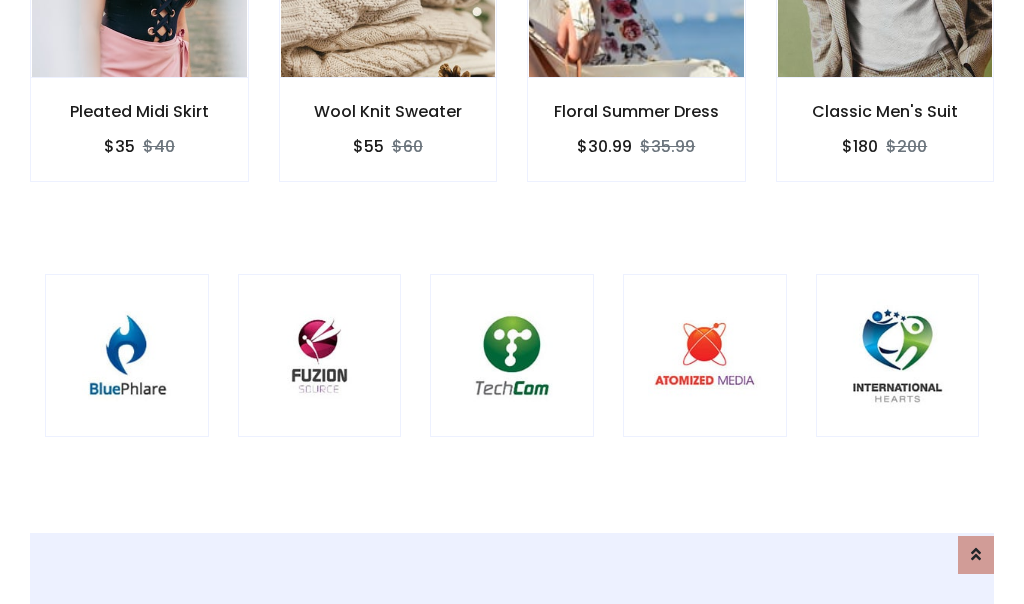 click at bounding box center [512, 356] 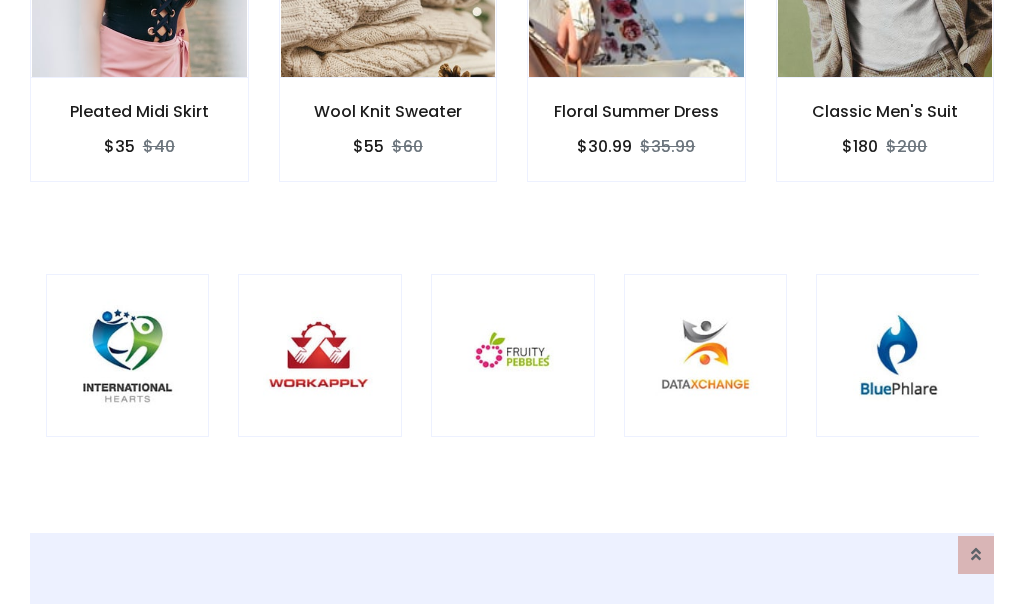scroll, scrollTop: 0, scrollLeft: 0, axis: both 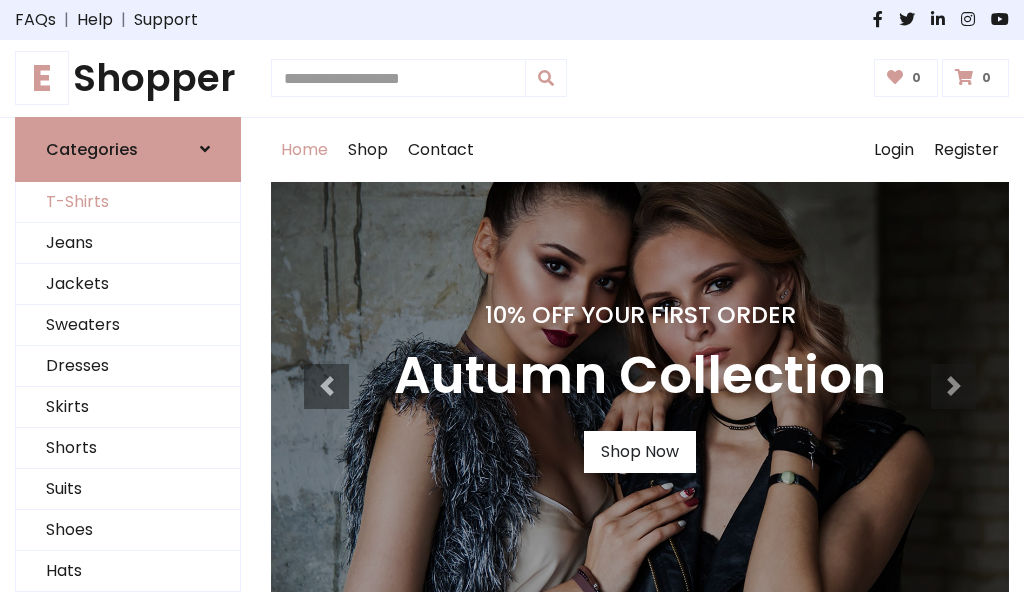 click on "T-Shirts" at bounding box center (128, 202) 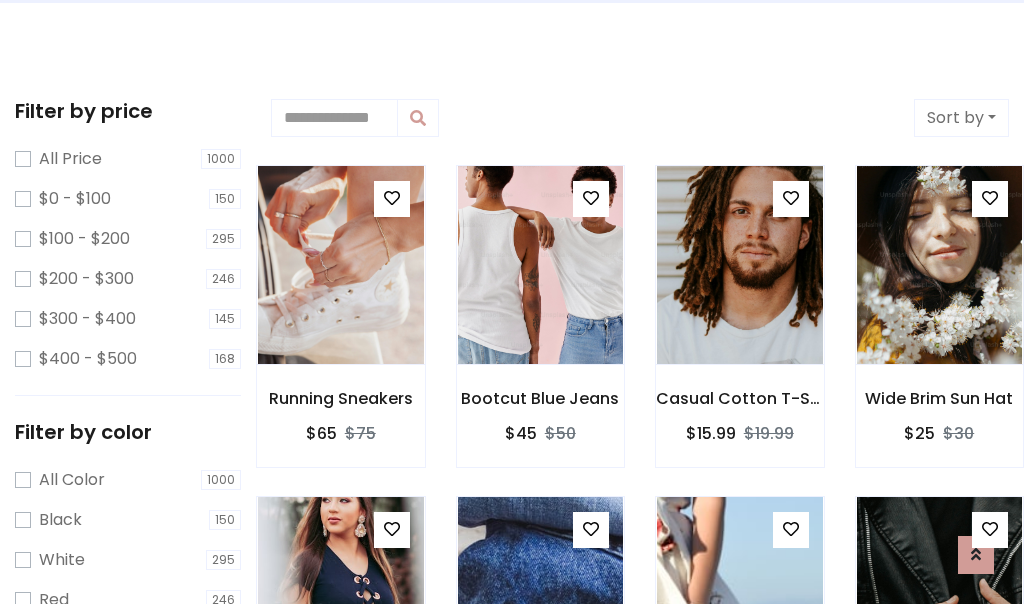 scroll, scrollTop: 0, scrollLeft: 0, axis: both 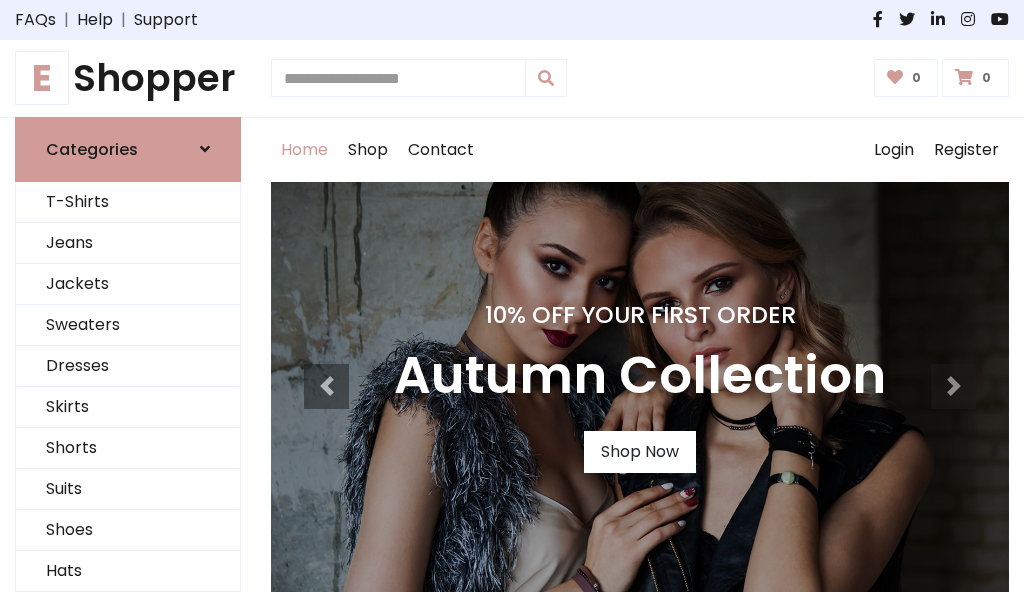 click on "E Shopper" at bounding box center [128, 78] 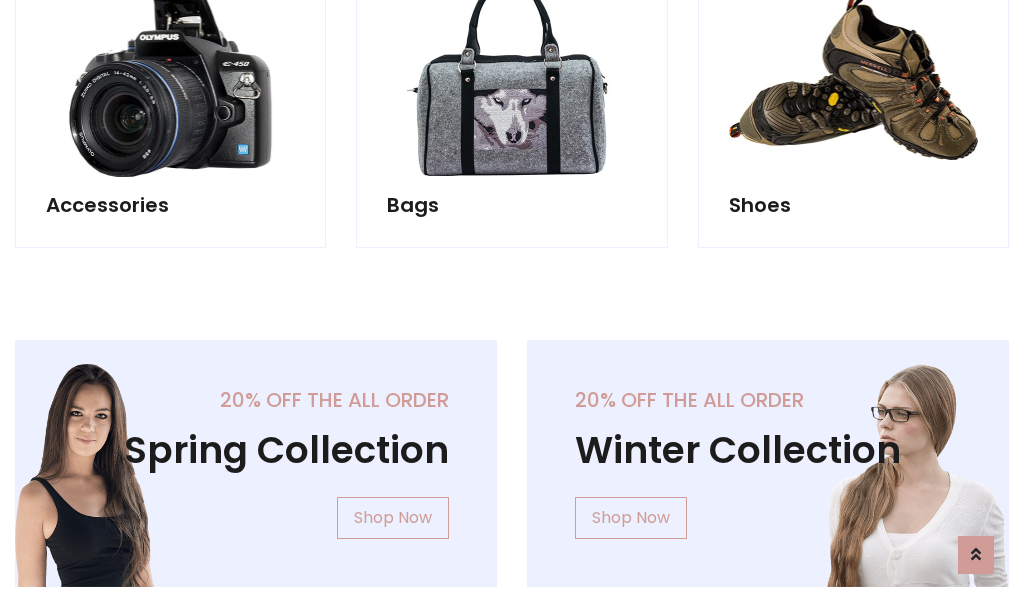 scroll, scrollTop: 1943, scrollLeft: 0, axis: vertical 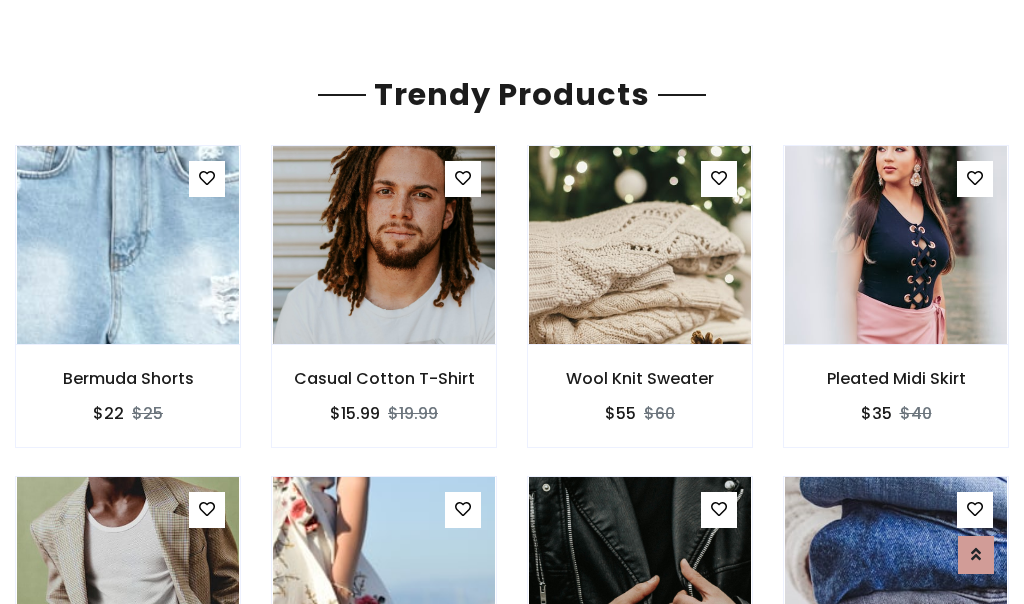 click on "Shop" at bounding box center [368, -1793] 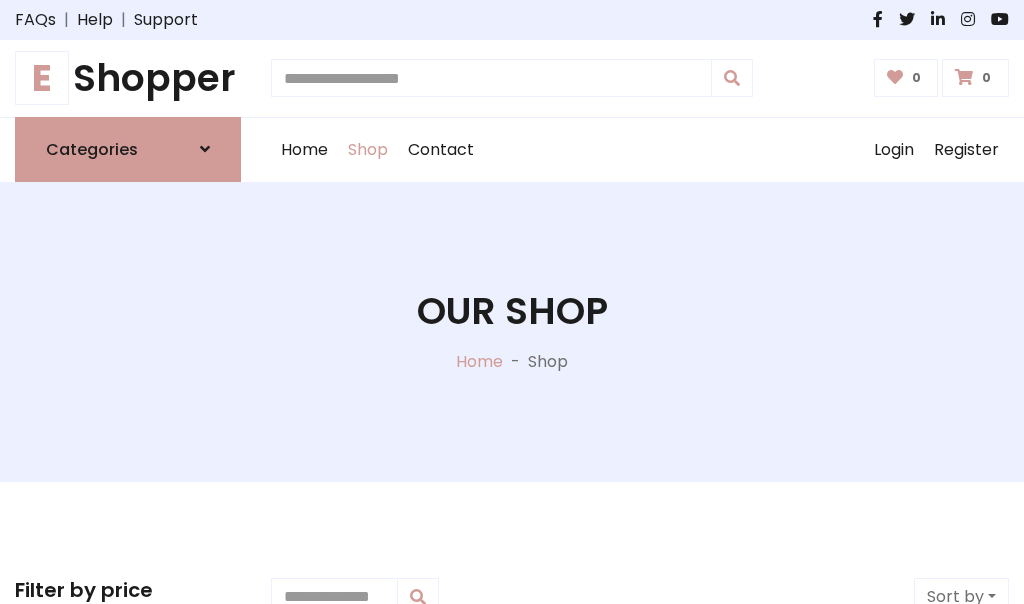 scroll, scrollTop: 0, scrollLeft: 0, axis: both 